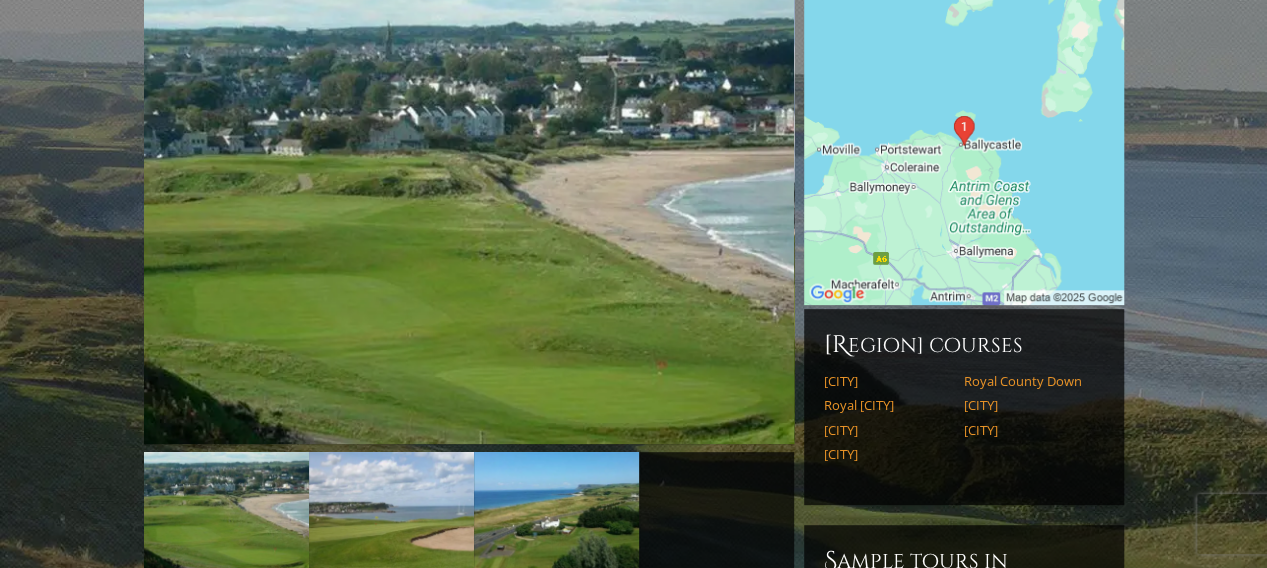 scroll, scrollTop: 200, scrollLeft: 0, axis: vertical 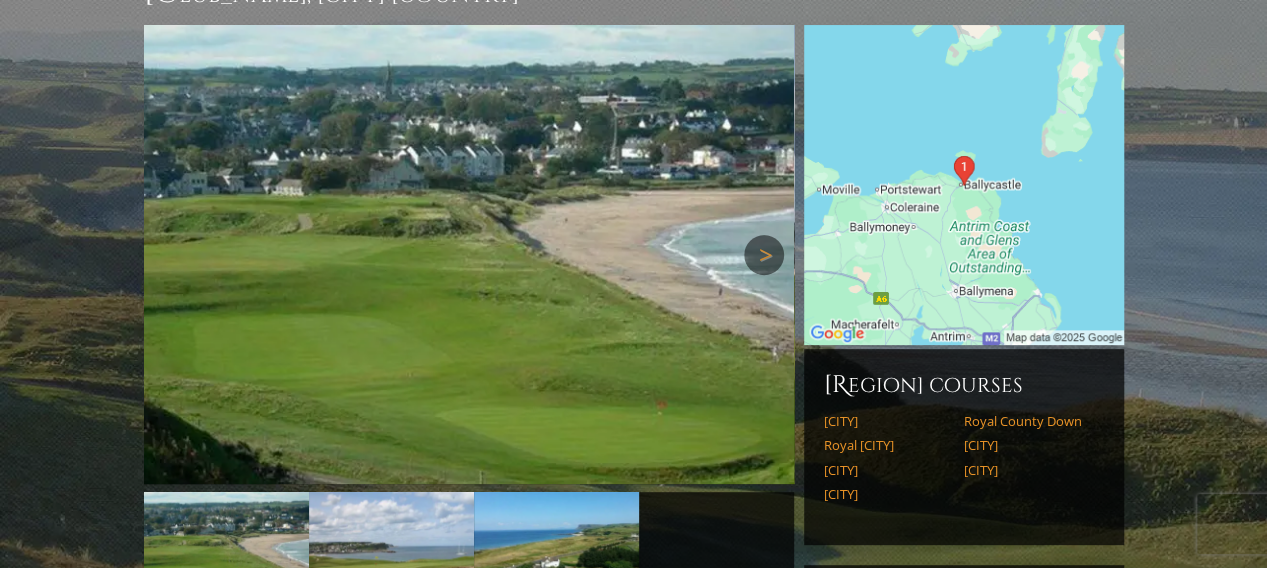 click on "Next" at bounding box center (764, 255) 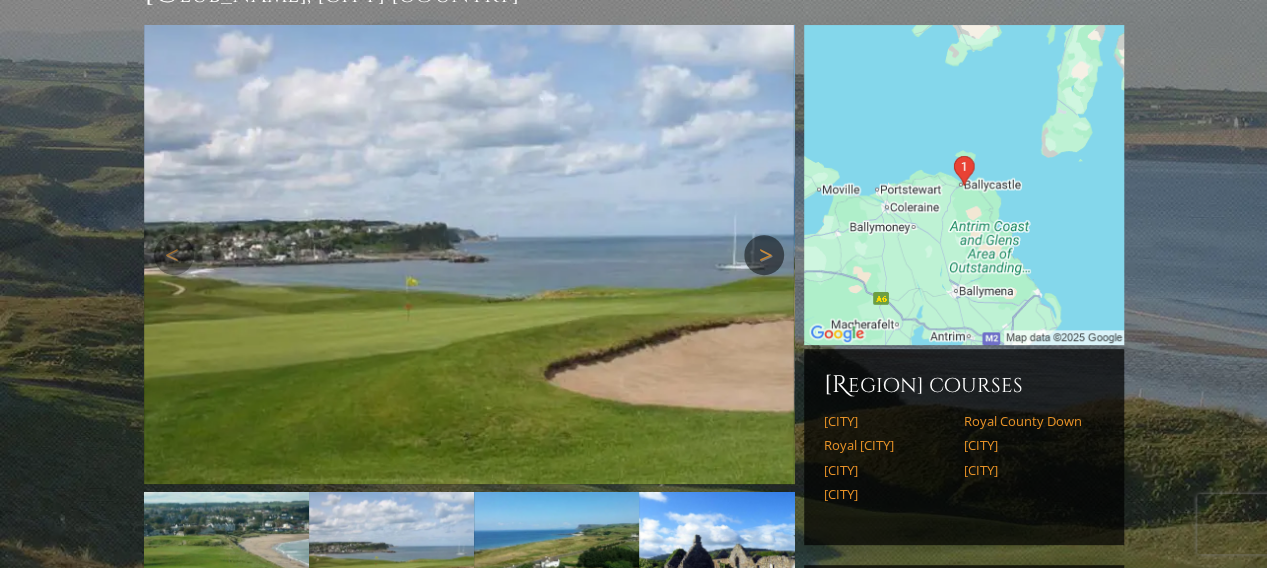 click on "Next" at bounding box center (764, 255) 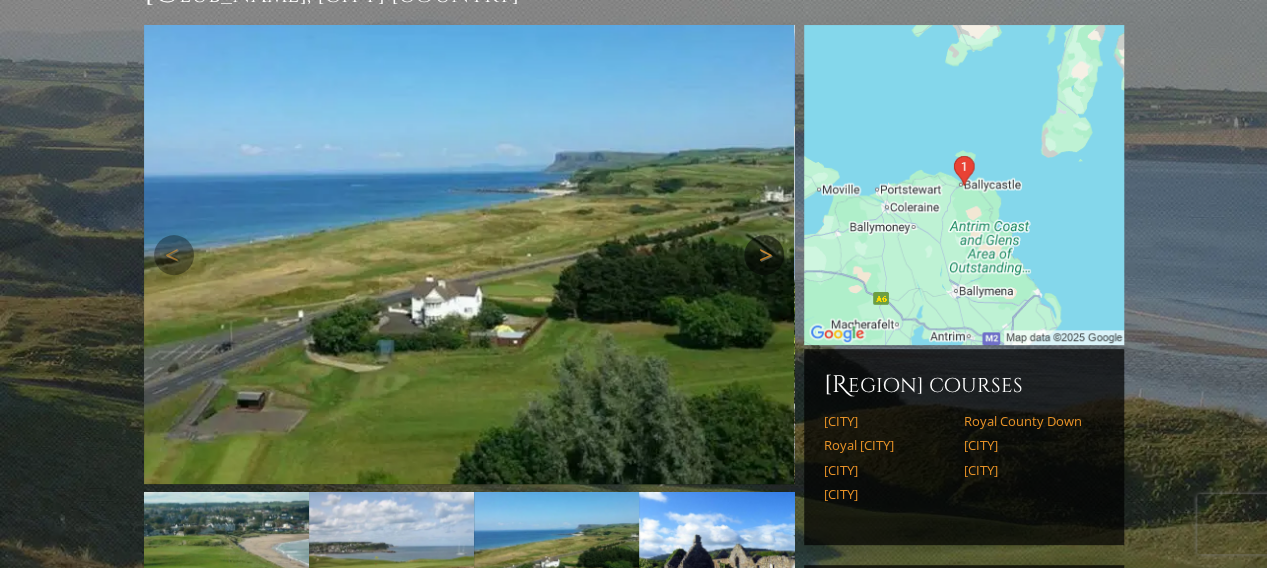 click on "Next" at bounding box center (764, 255) 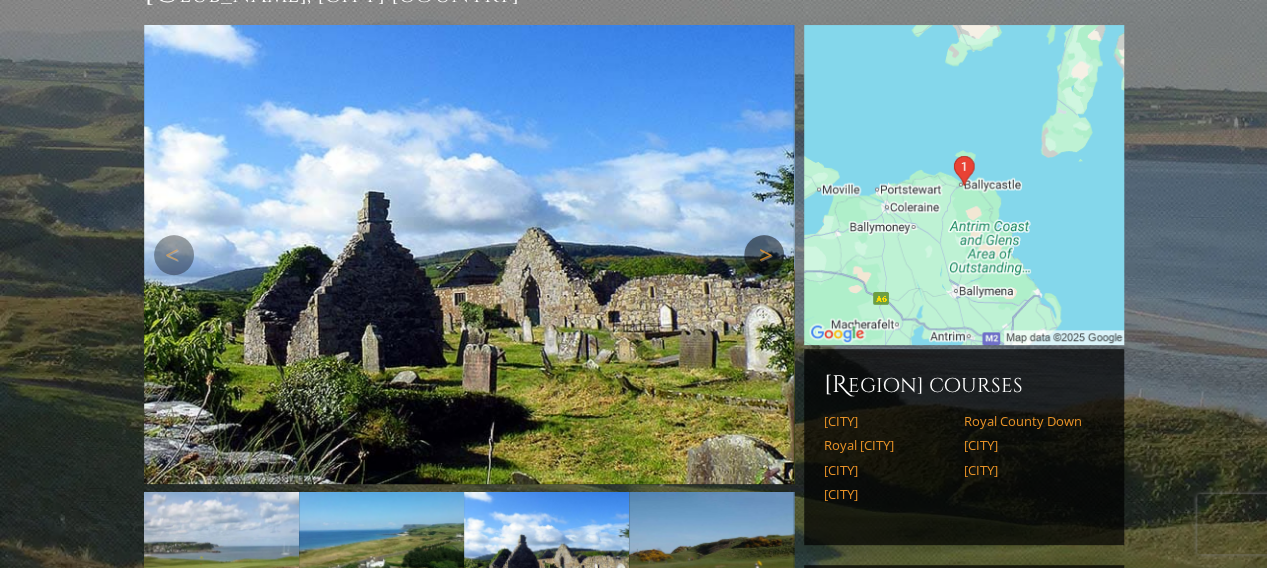 click on "Next" at bounding box center (764, 255) 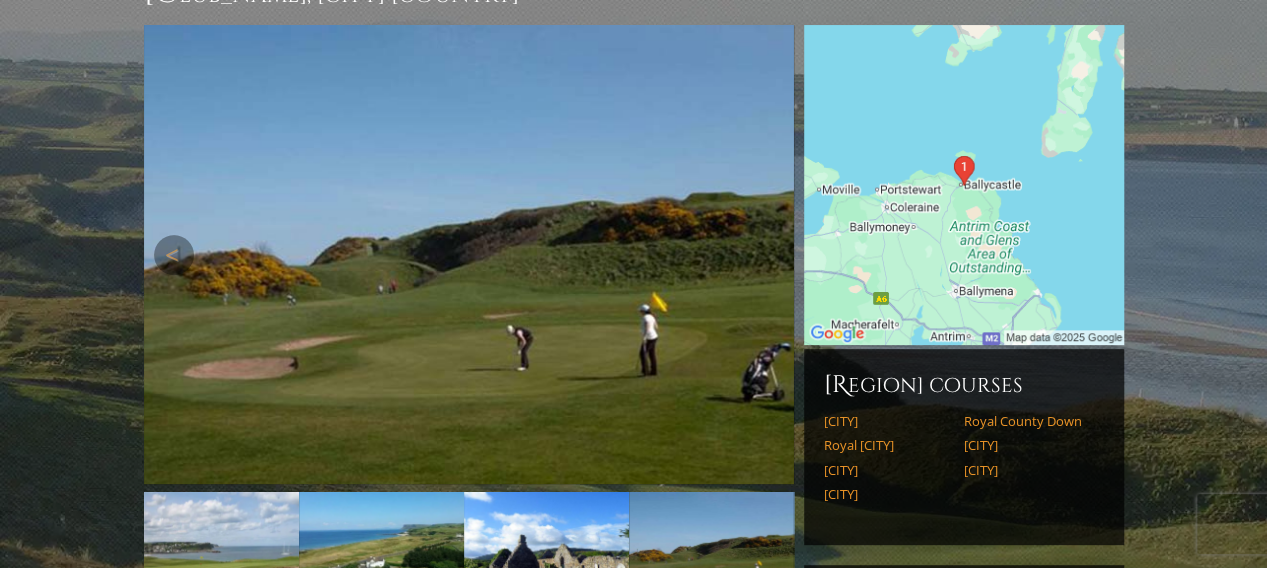 click on "Next" at bounding box center [764, 255] 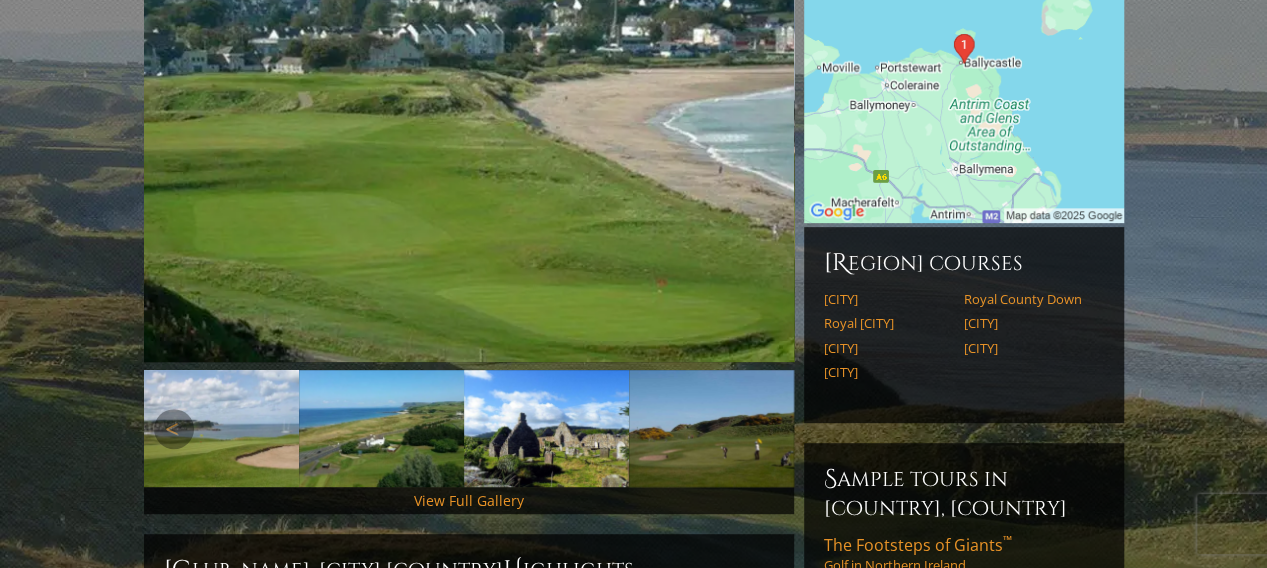 scroll, scrollTop: 500, scrollLeft: 0, axis: vertical 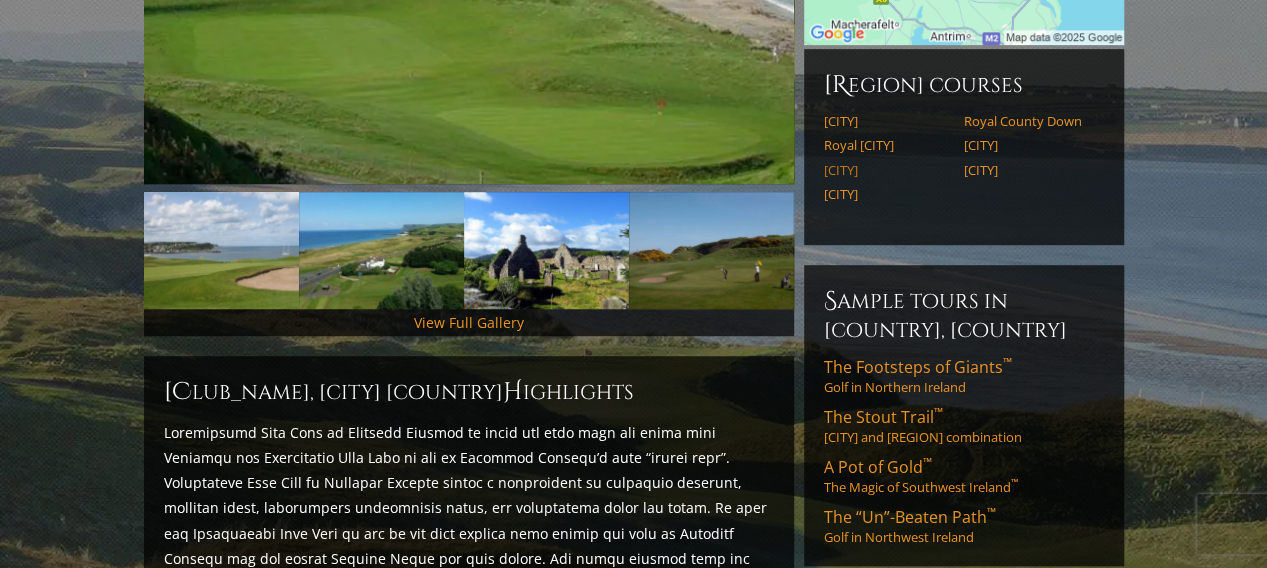 click on "Ardglass" at bounding box center (887, 170) 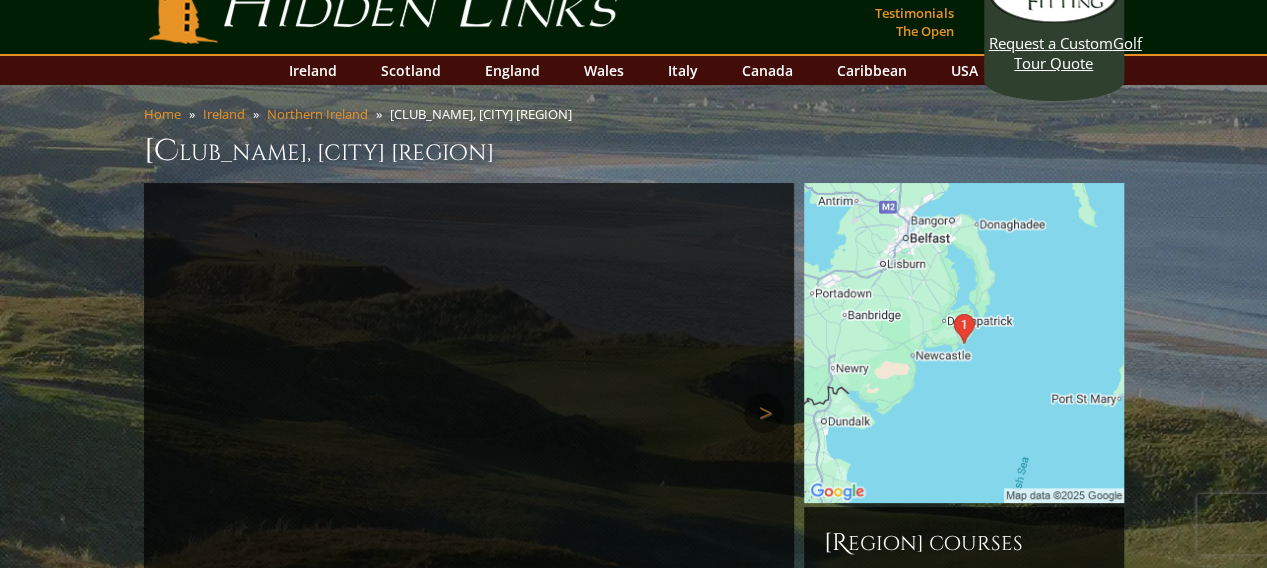 scroll, scrollTop: 200, scrollLeft: 0, axis: vertical 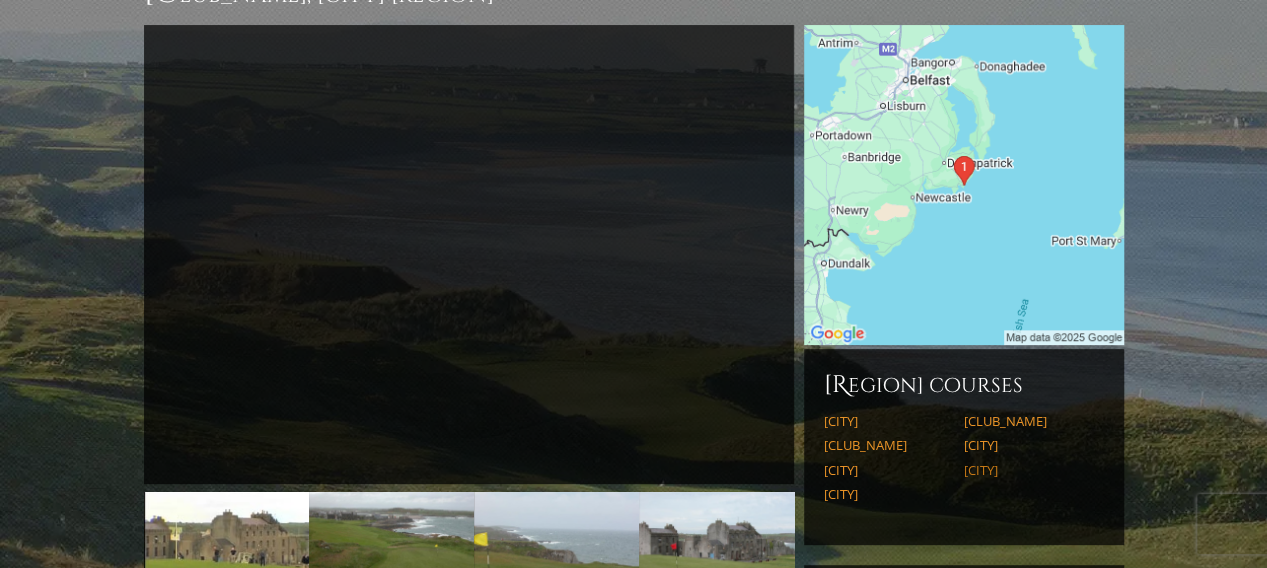 click on "[CITY]" at bounding box center [1027, 470] 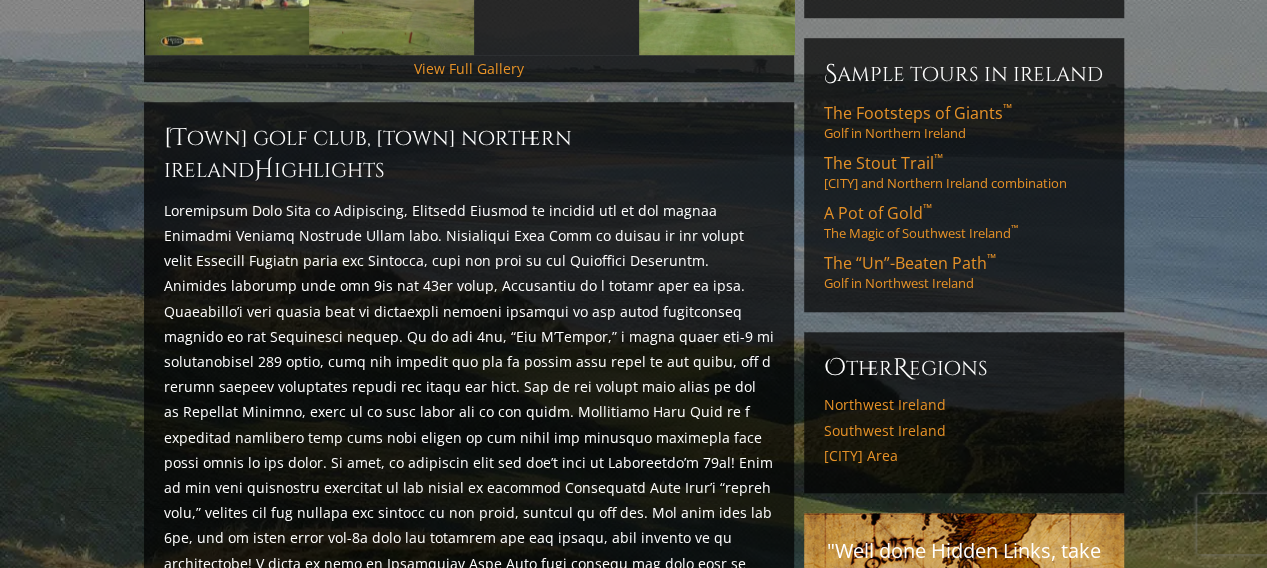 scroll, scrollTop: 800, scrollLeft: 0, axis: vertical 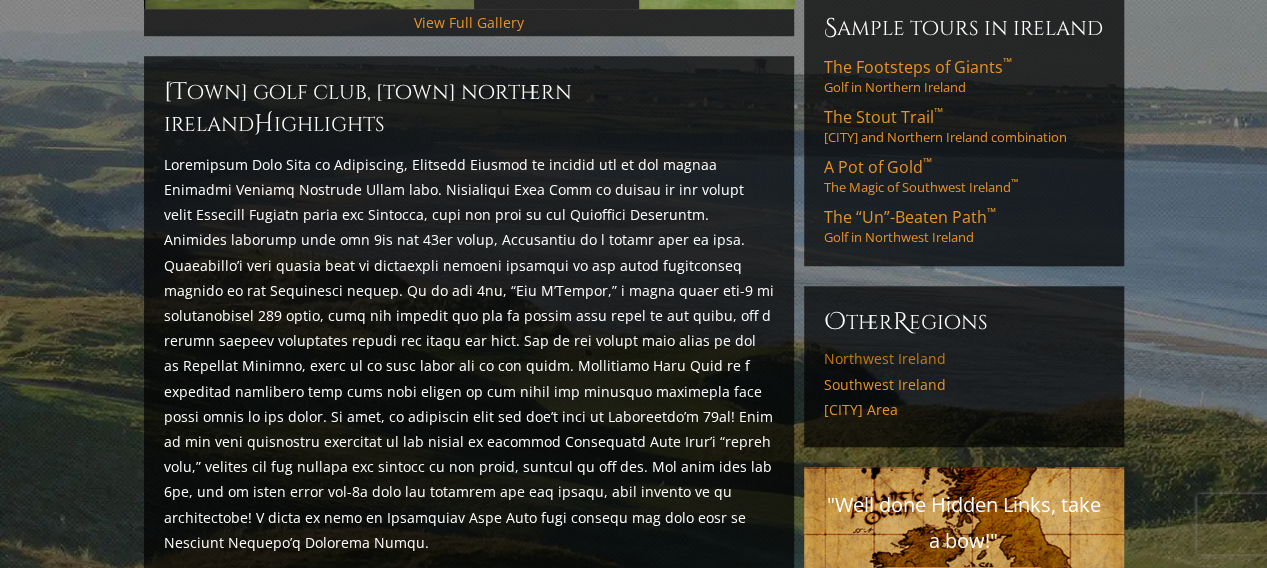 click on "Northwest Ireland" at bounding box center [964, 359] 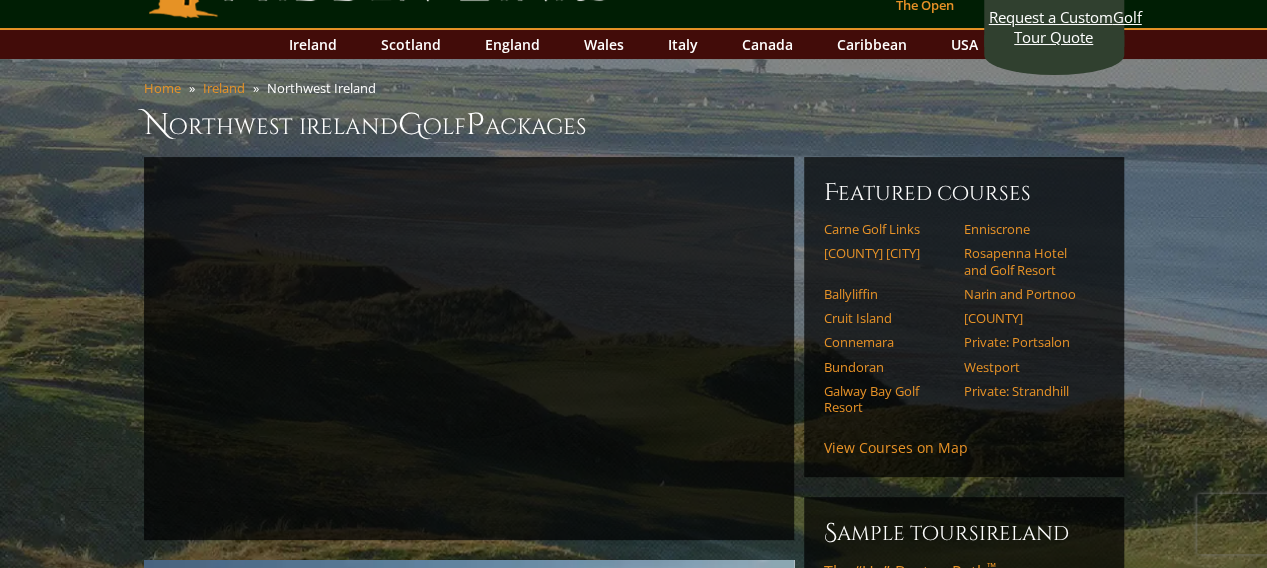scroll, scrollTop: 100, scrollLeft: 0, axis: vertical 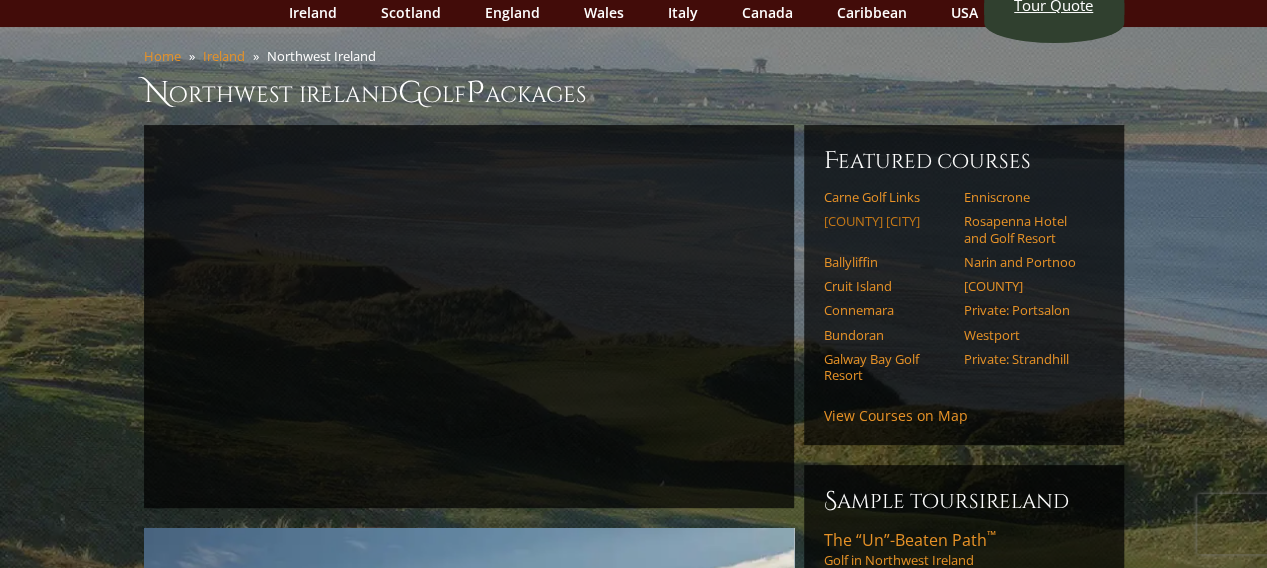 click on "County Sligo  (Rosses Point)" at bounding box center [887, 221] 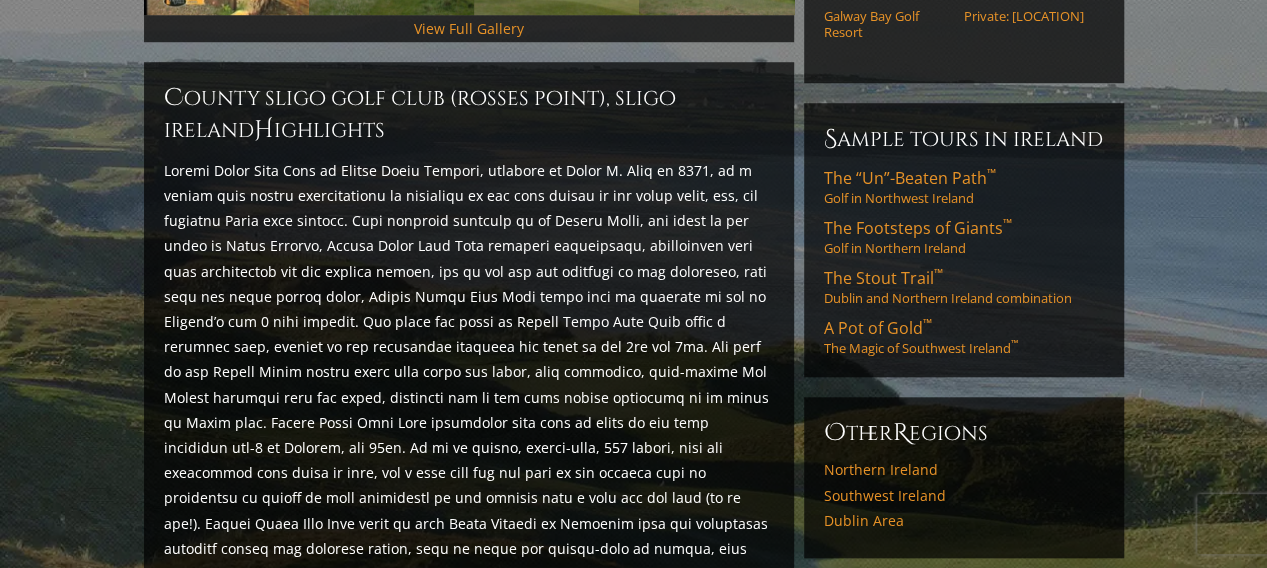 scroll, scrollTop: 900, scrollLeft: 0, axis: vertical 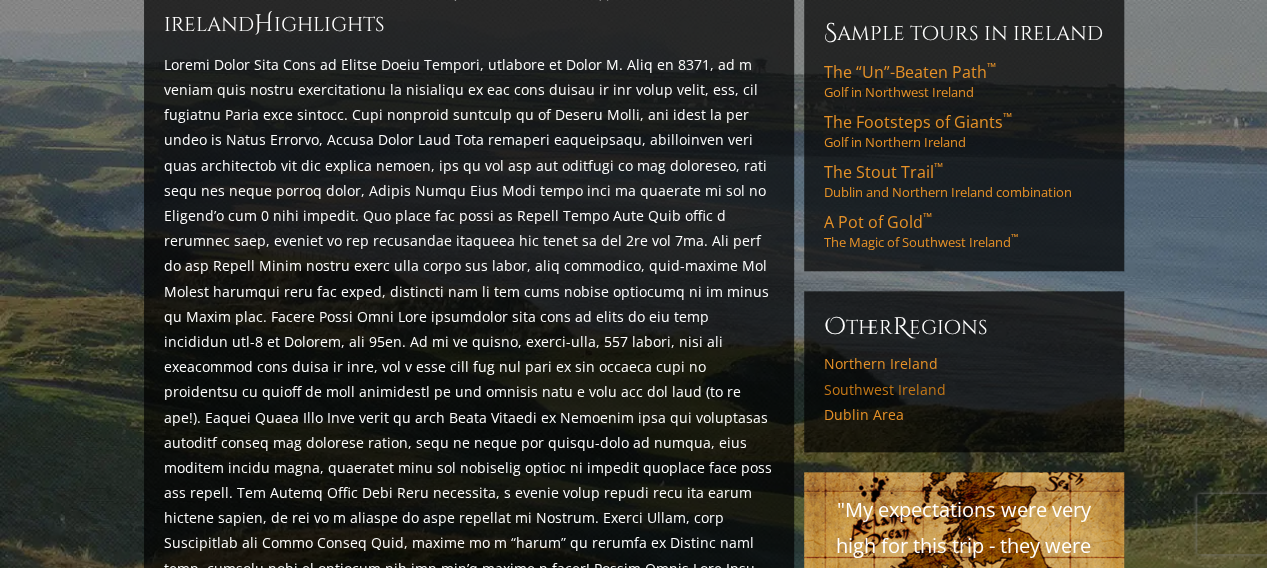 click on "Southwest Ireland" at bounding box center [964, 390] 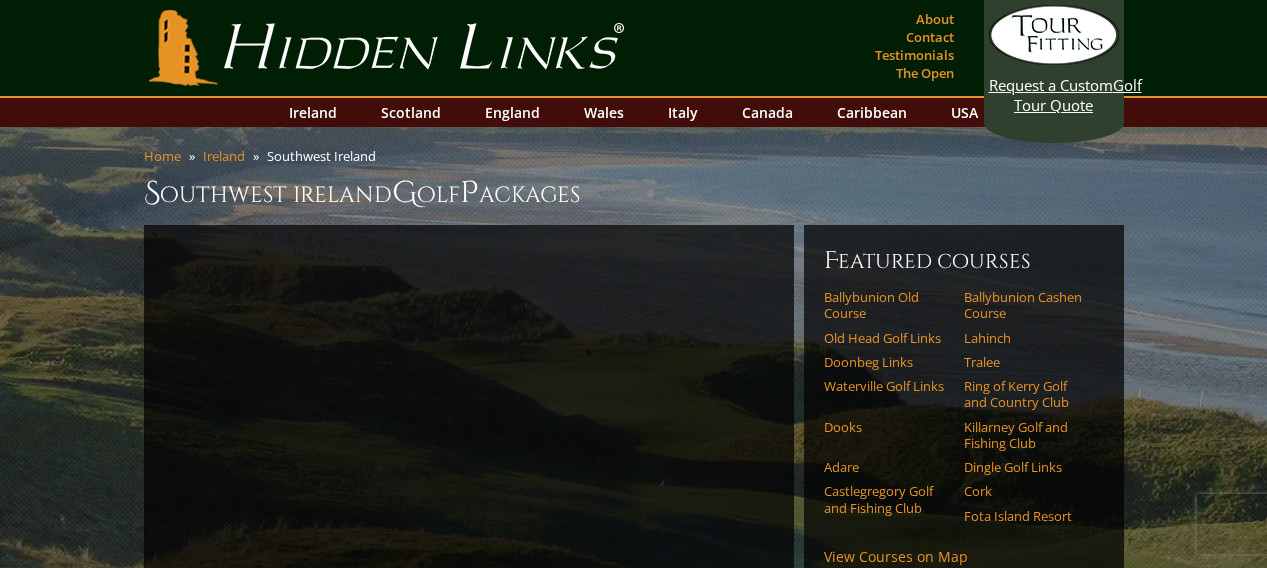 scroll, scrollTop: 0, scrollLeft: 0, axis: both 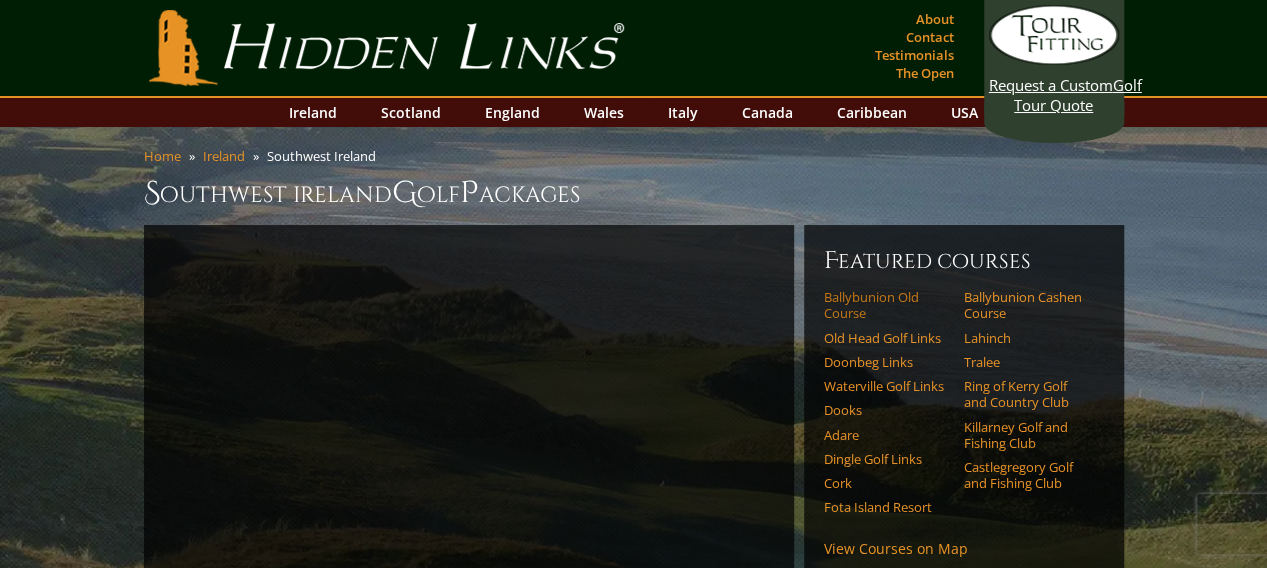 click on "Ballybunion  Old Course" at bounding box center (887, 305) 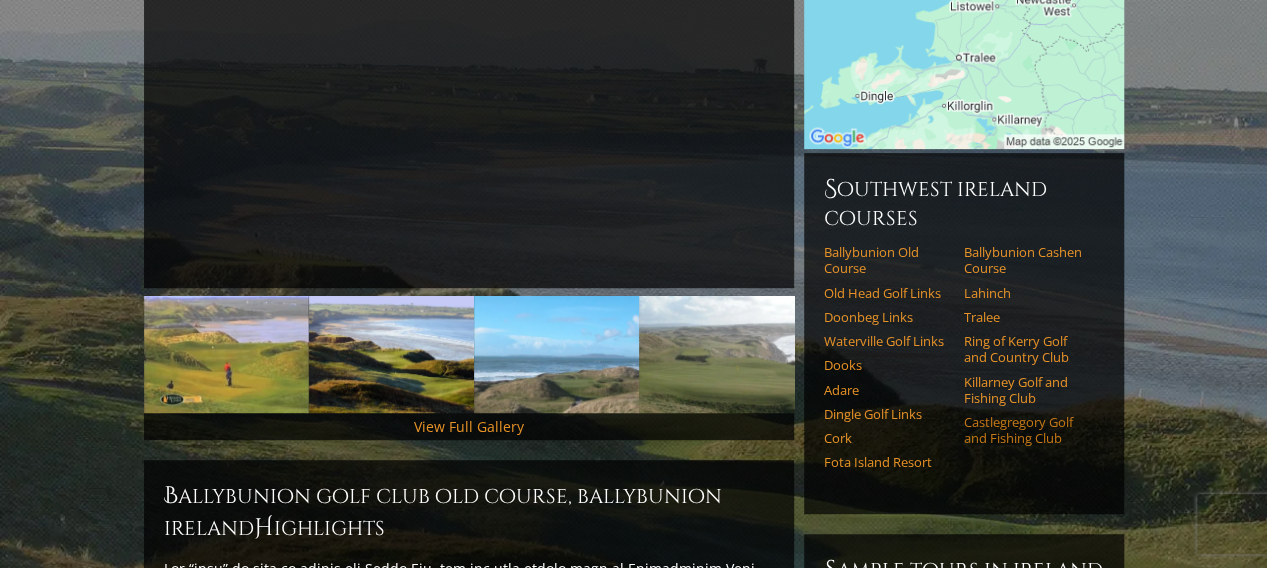 scroll, scrollTop: 400, scrollLeft: 0, axis: vertical 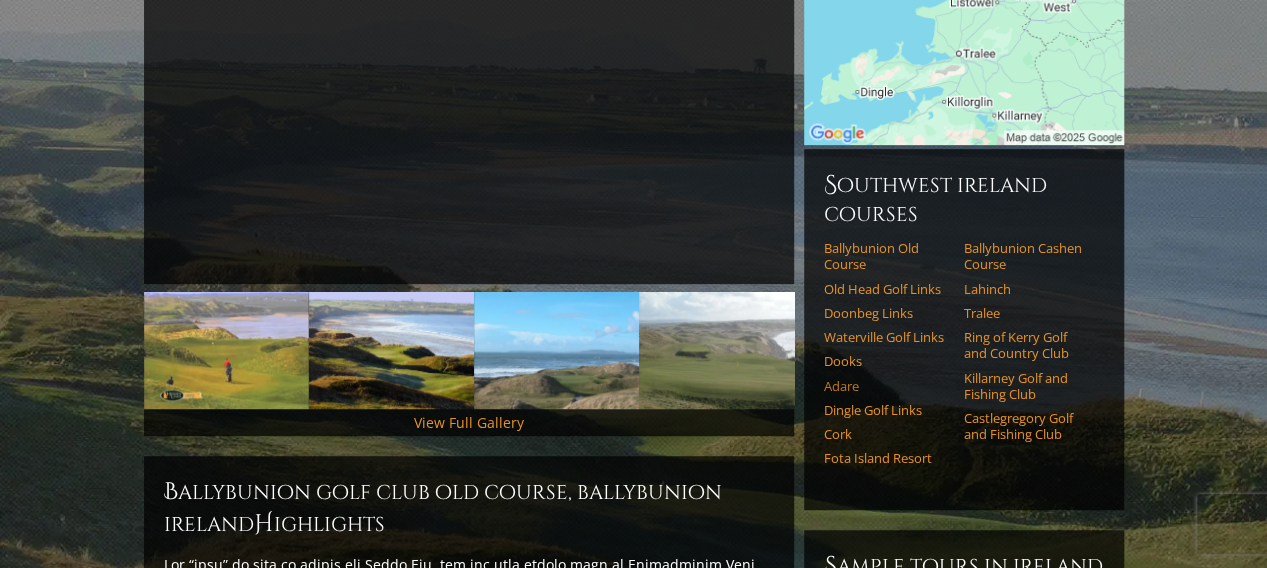 click on "Adare" at bounding box center (887, 386) 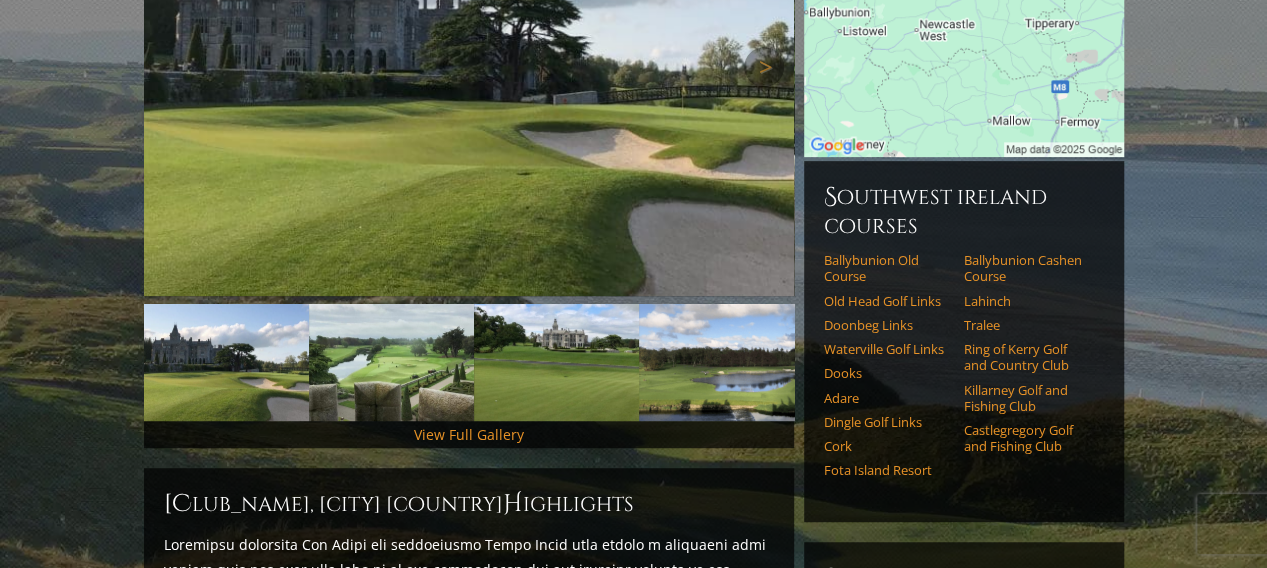 scroll, scrollTop: 400, scrollLeft: 0, axis: vertical 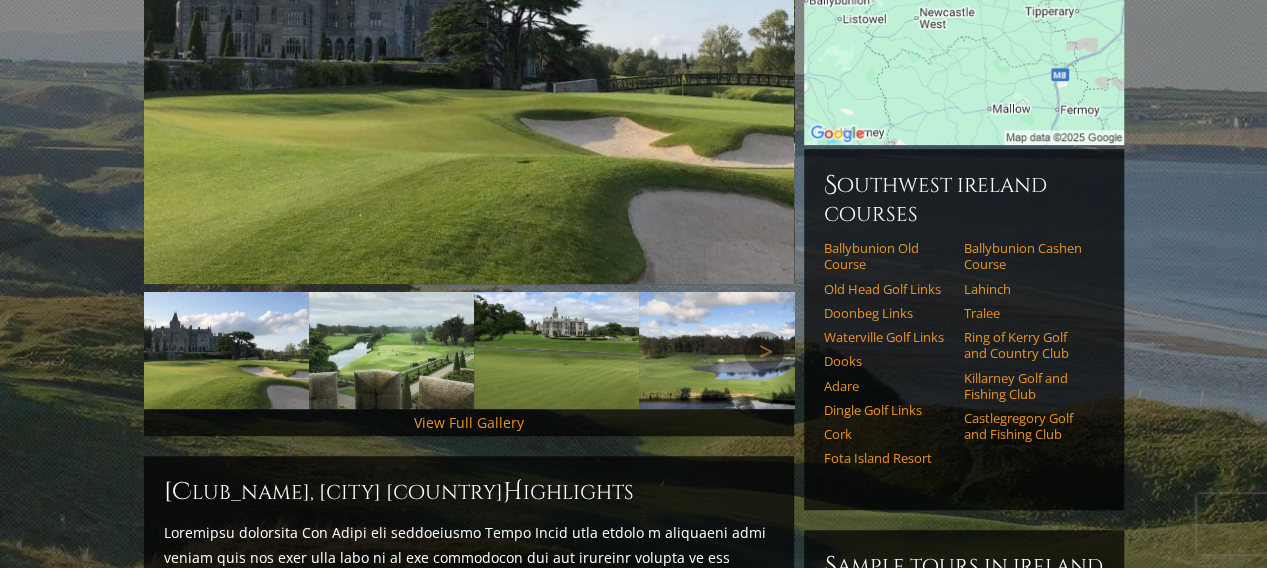 click at bounding box center (391, 350) 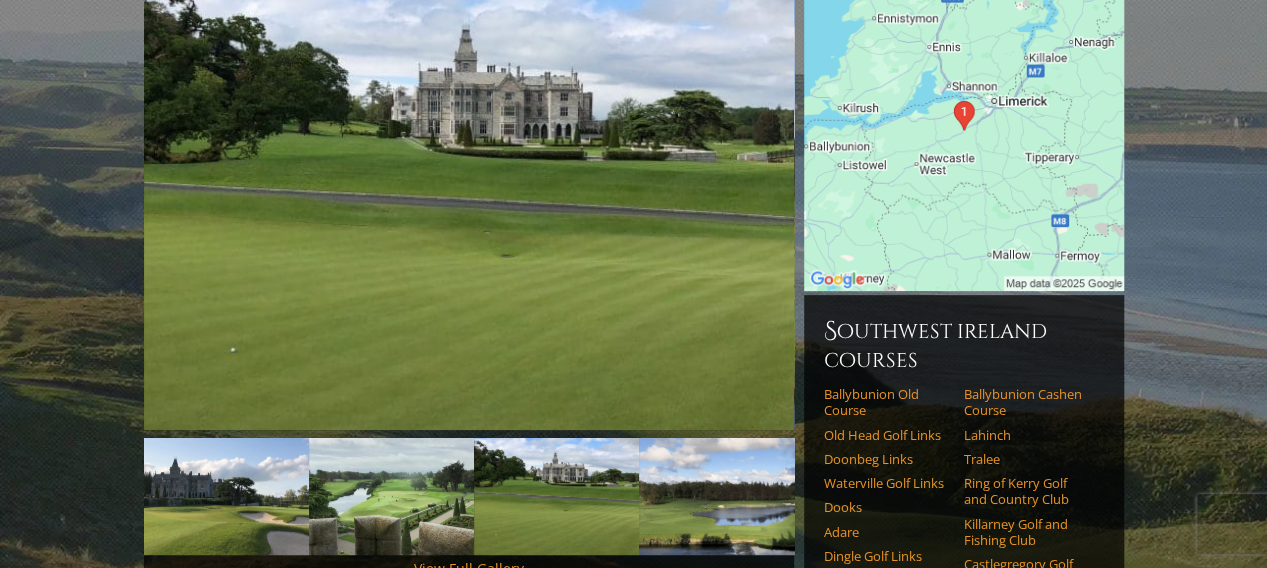 scroll, scrollTop: 300, scrollLeft: 0, axis: vertical 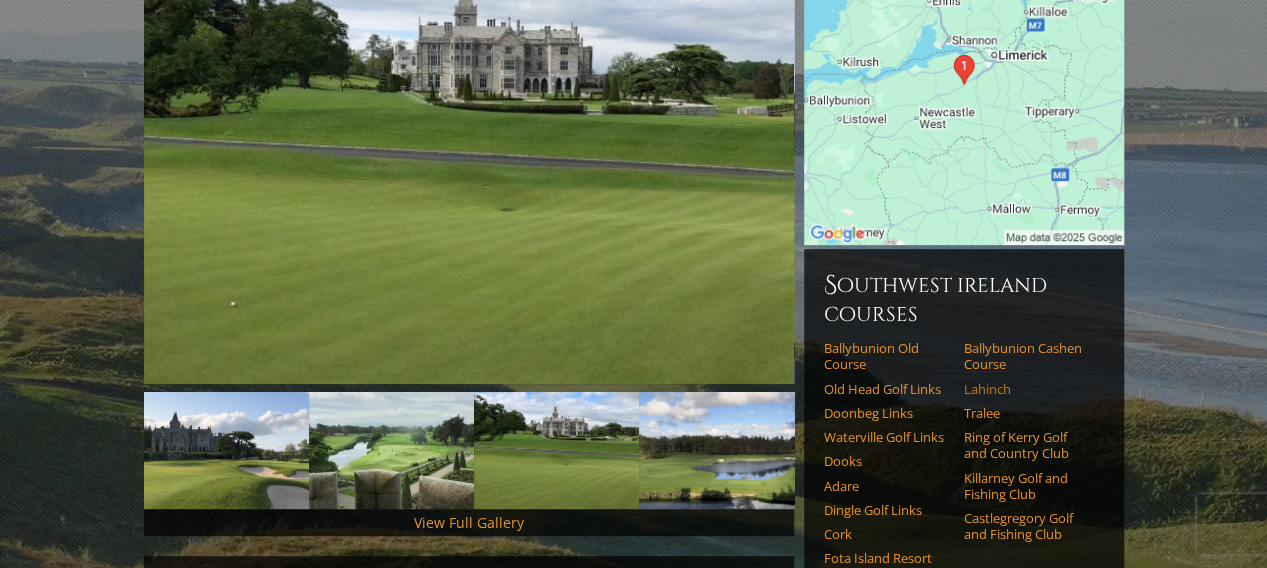 click on "Lahinch" at bounding box center (1027, 389) 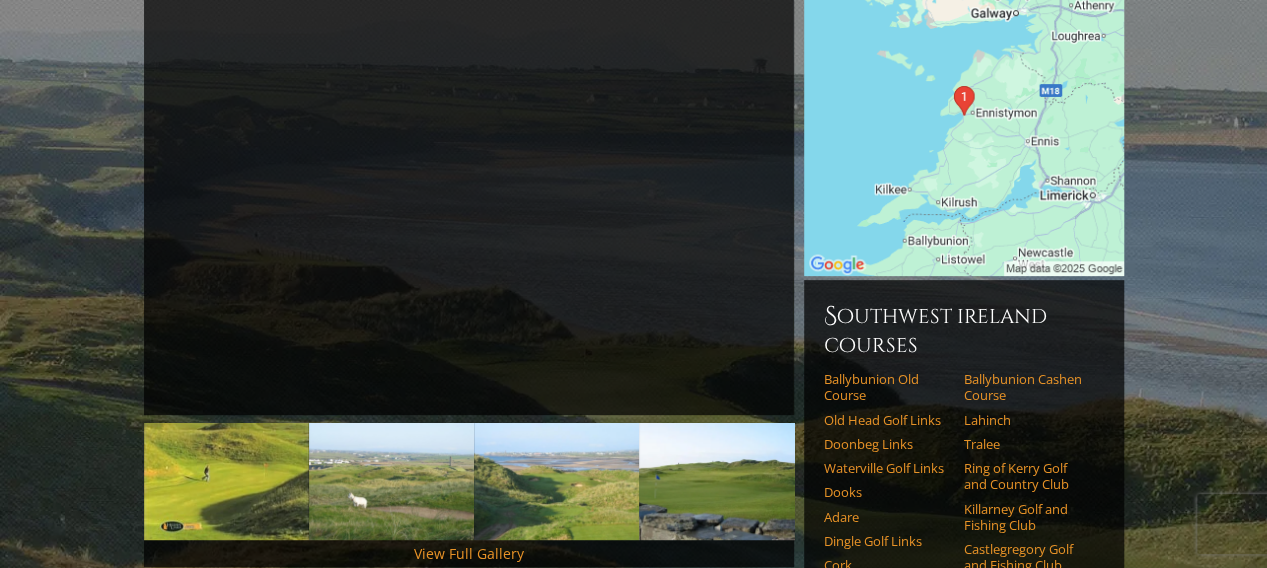 scroll, scrollTop: 300, scrollLeft: 0, axis: vertical 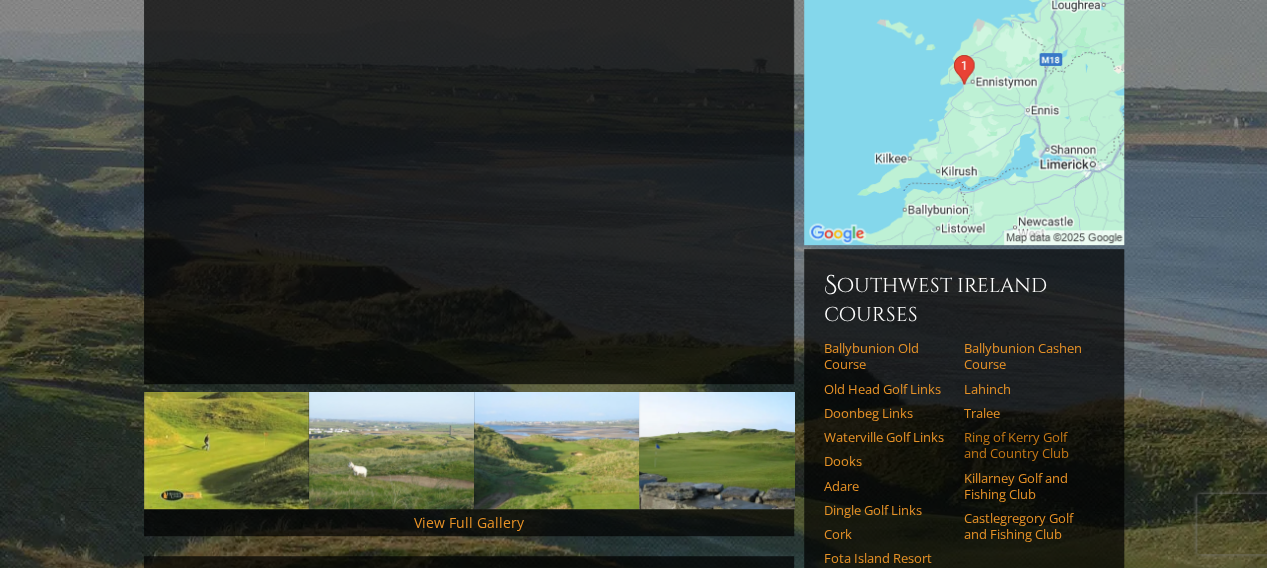 click on "Ring of Kerry Golf and Country Club" at bounding box center [1027, 445] 